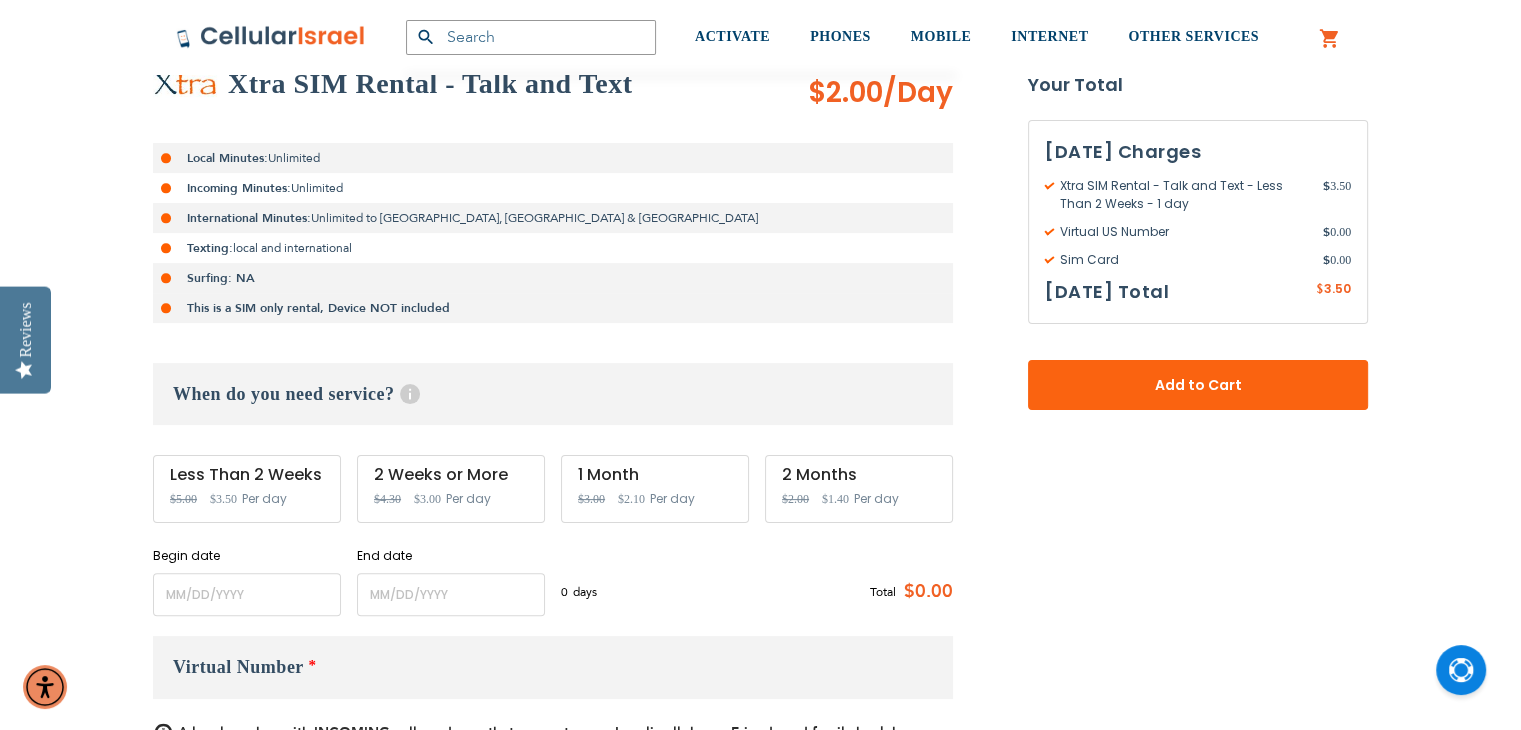 scroll, scrollTop: 399, scrollLeft: 0, axis: vertical 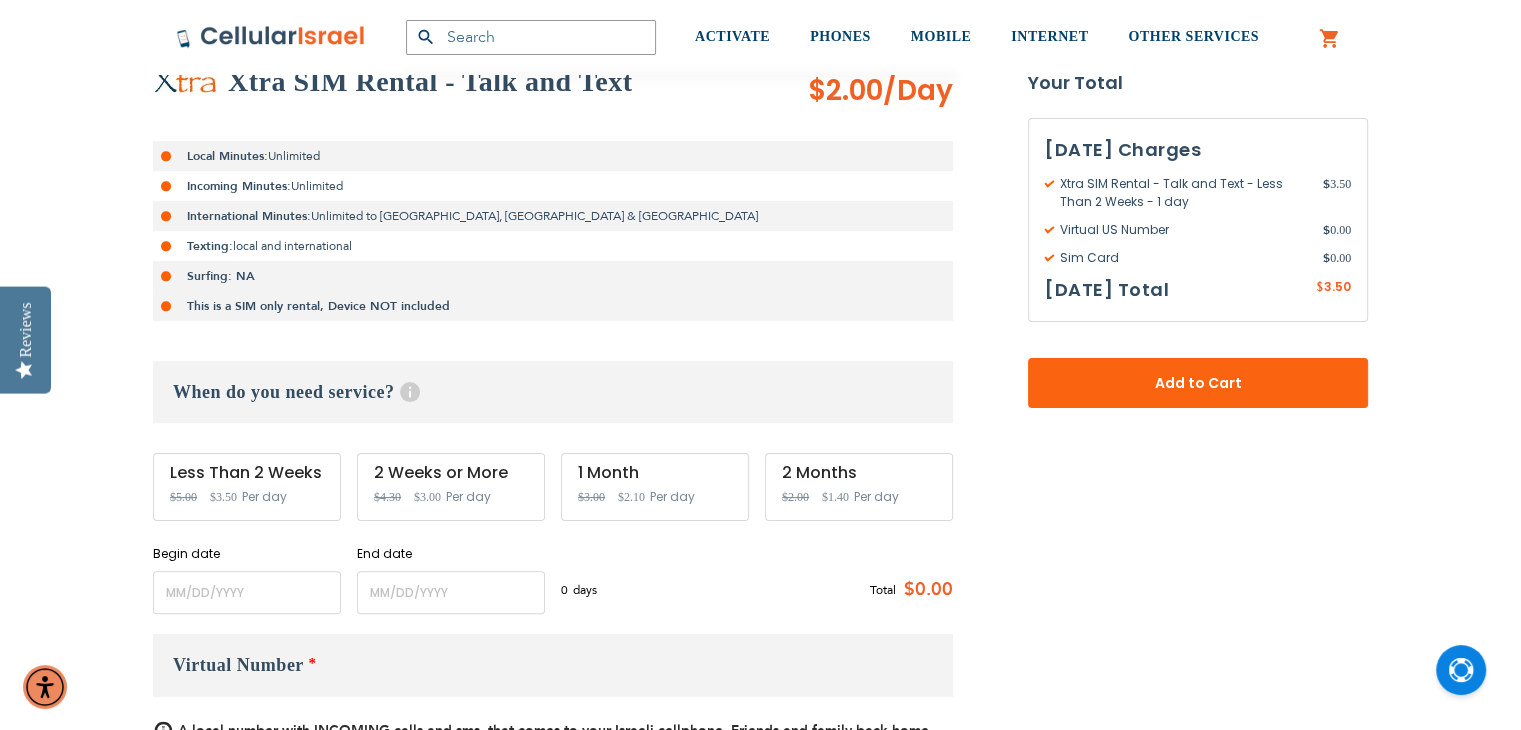 click on "Per day" at bounding box center [468, 497] 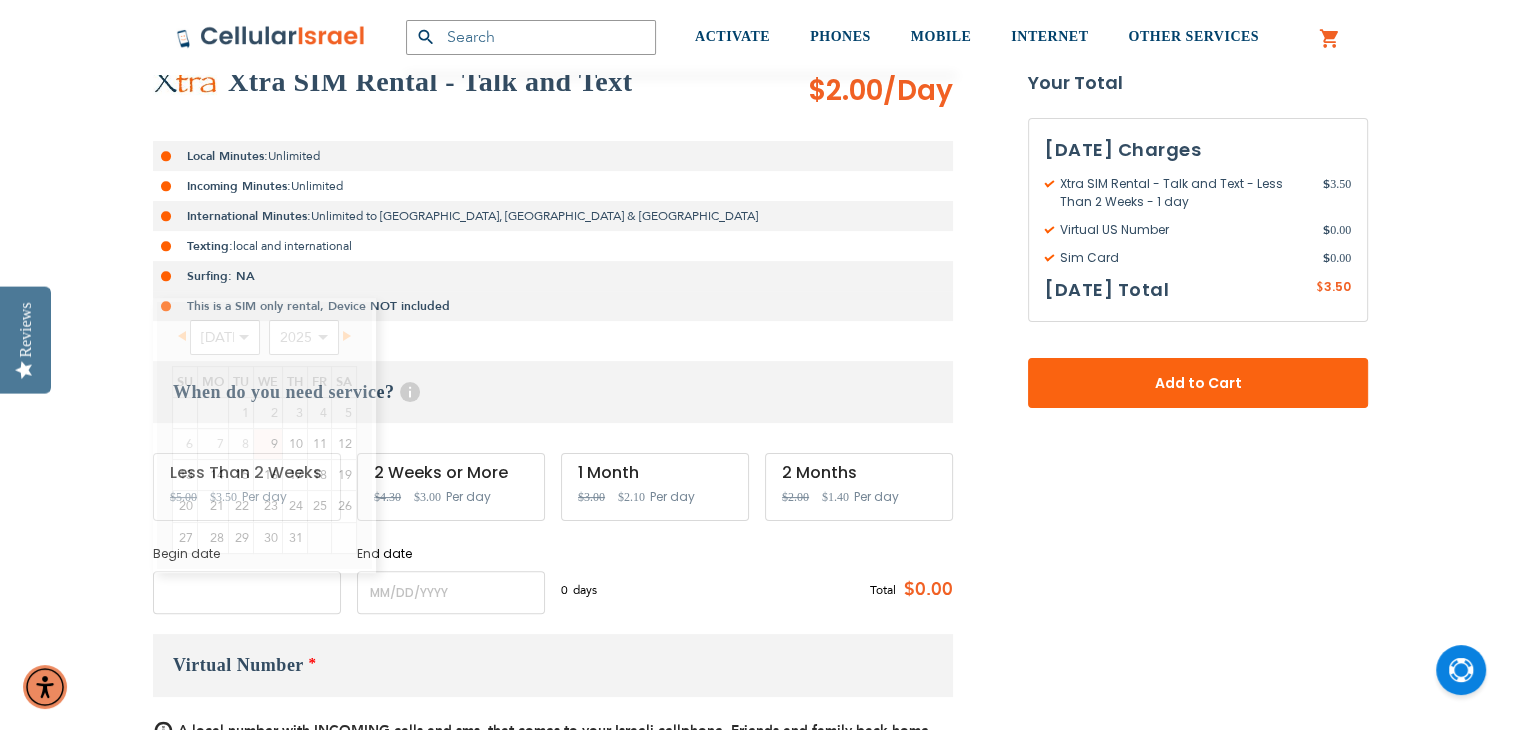 click at bounding box center [247, 592] 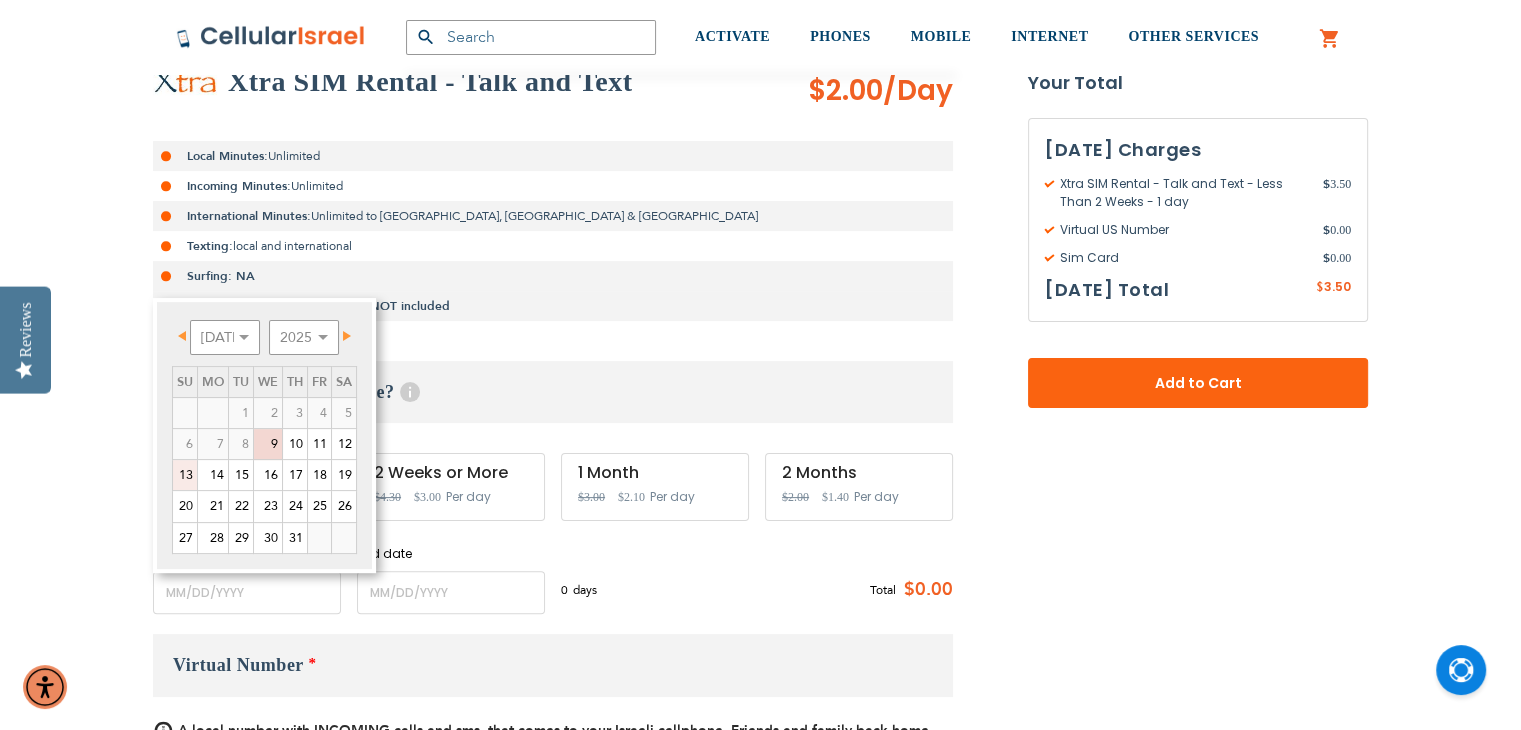 click on "13" at bounding box center [185, 475] 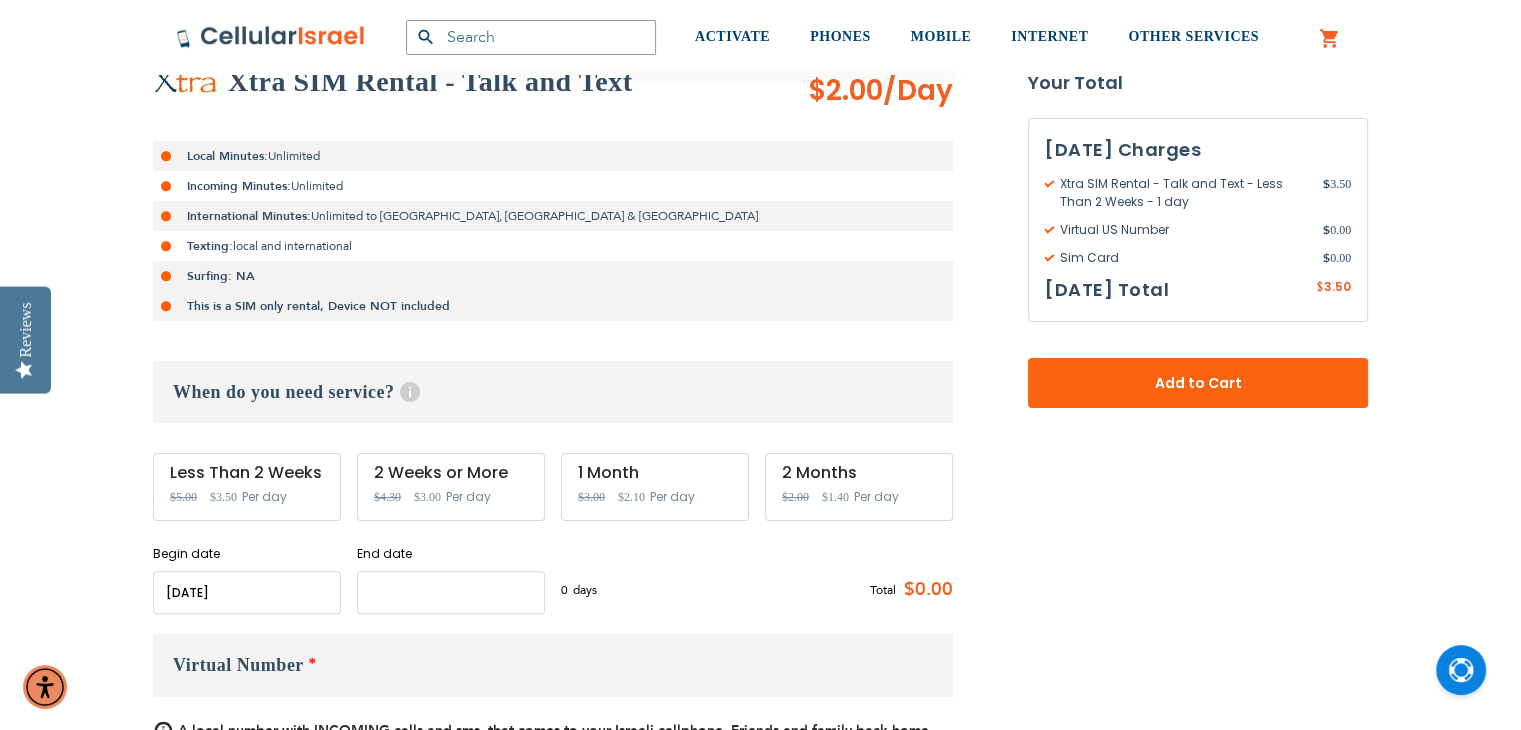 click at bounding box center [451, 592] 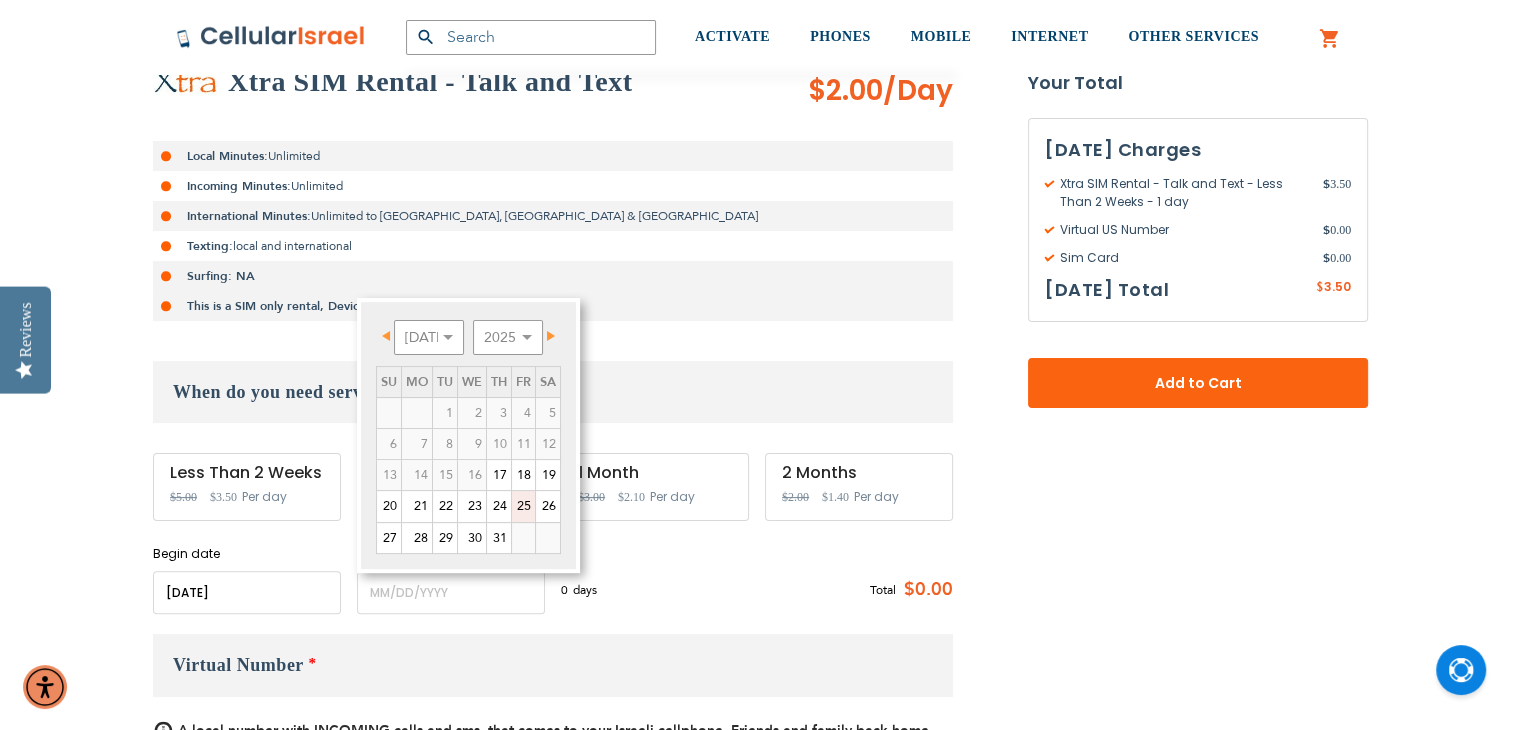 click on "25" at bounding box center (523, 506) 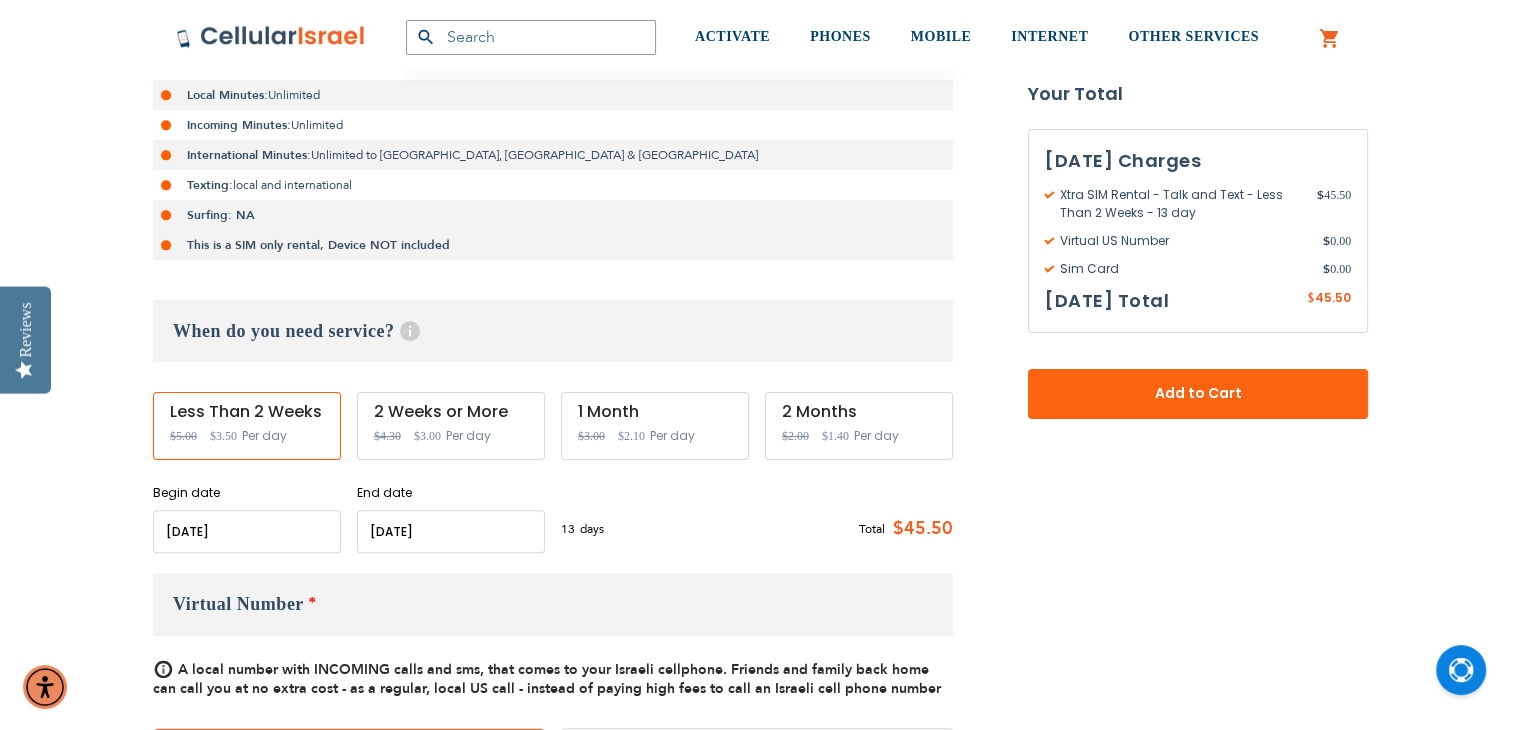 scroll, scrollTop: 461, scrollLeft: 0, axis: vertical 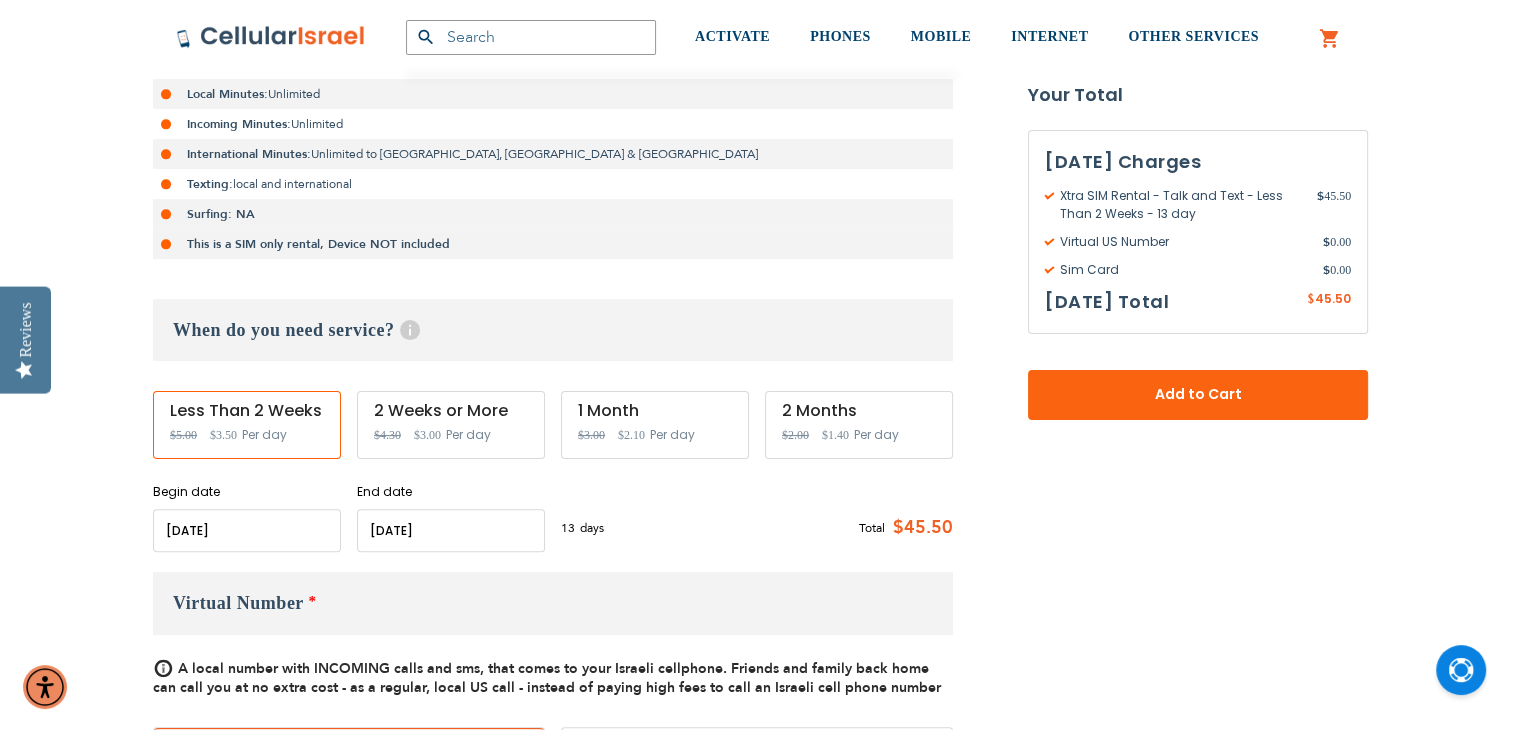 click on "1 Month" at bounding box center [655, 411] 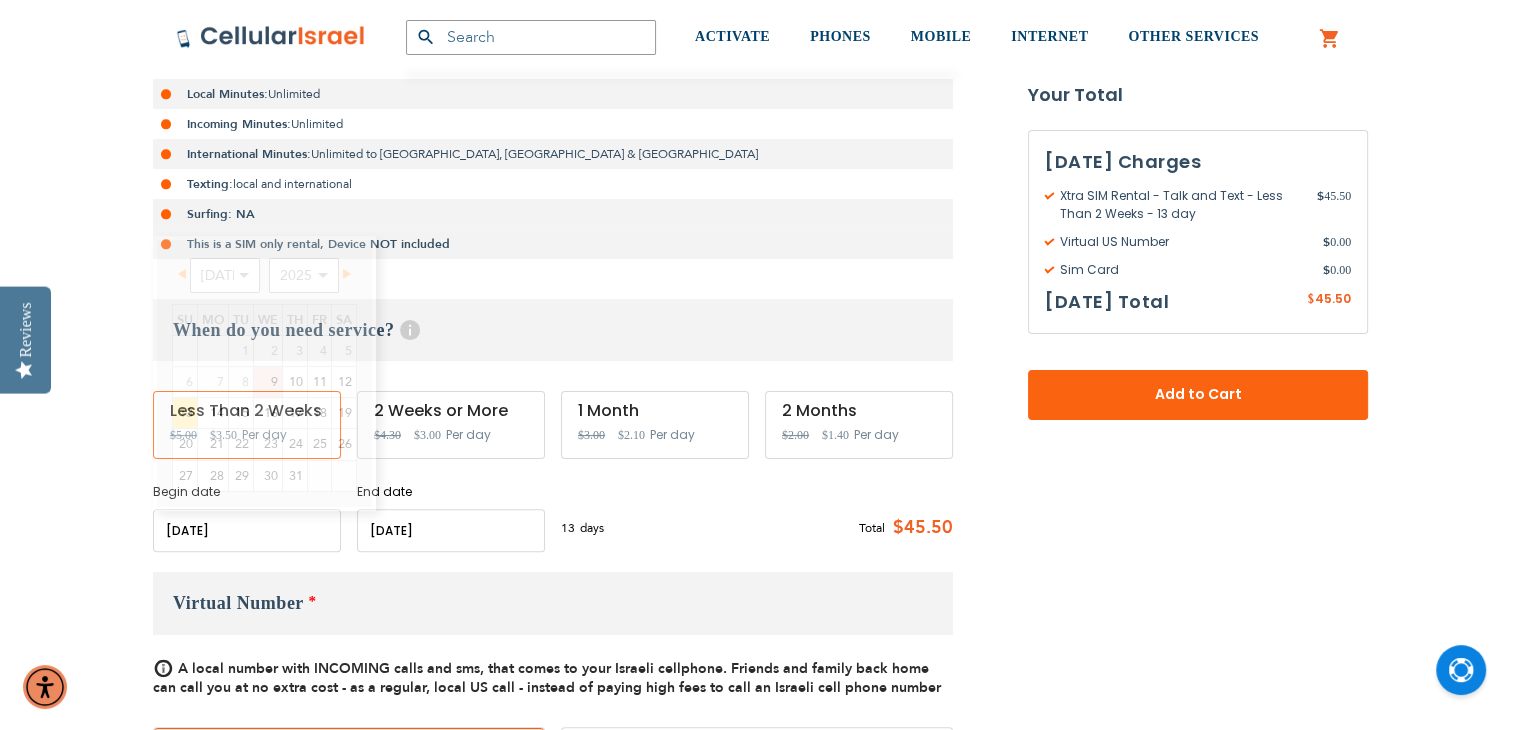 click at bounding box center [247, 530] 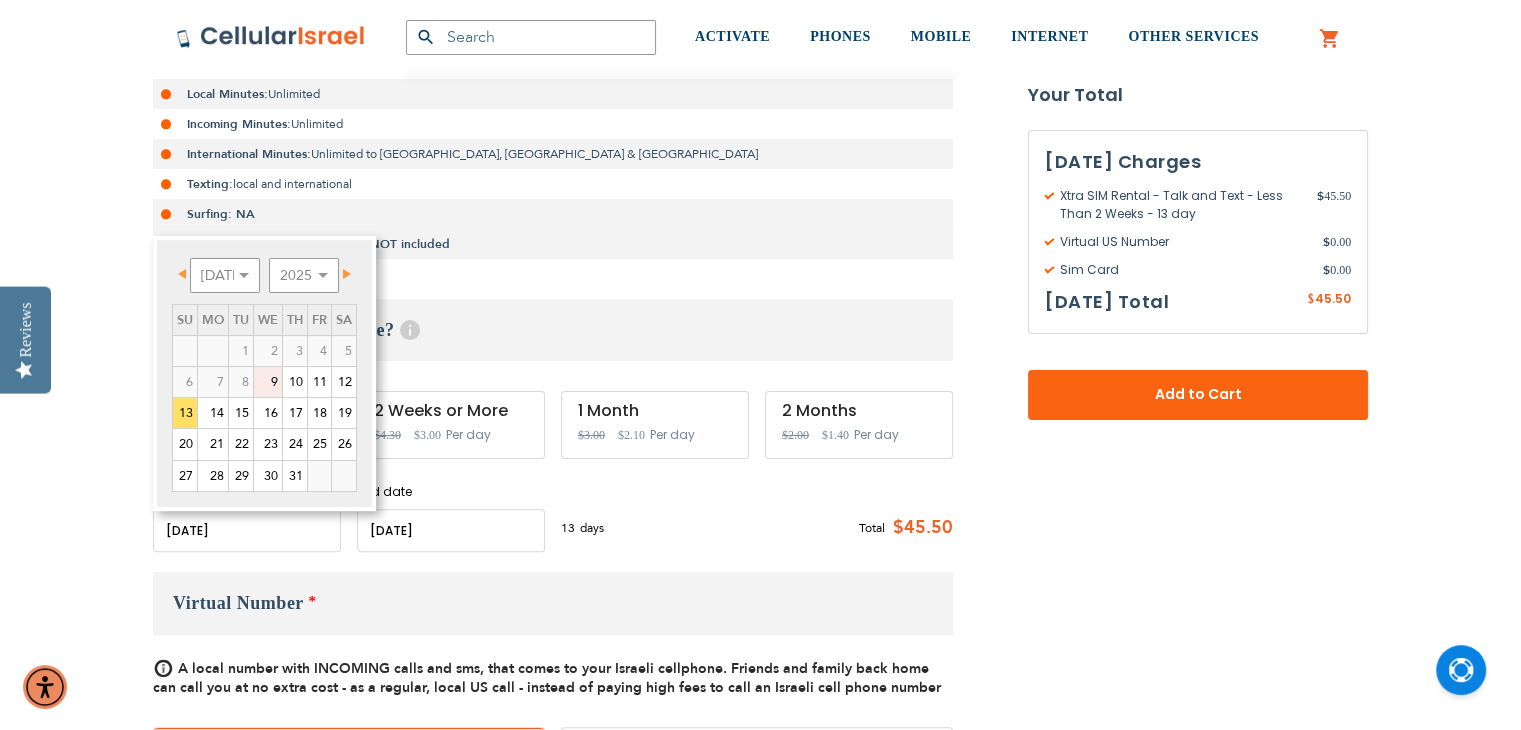 click on "9" at bounding box center (268, 382) 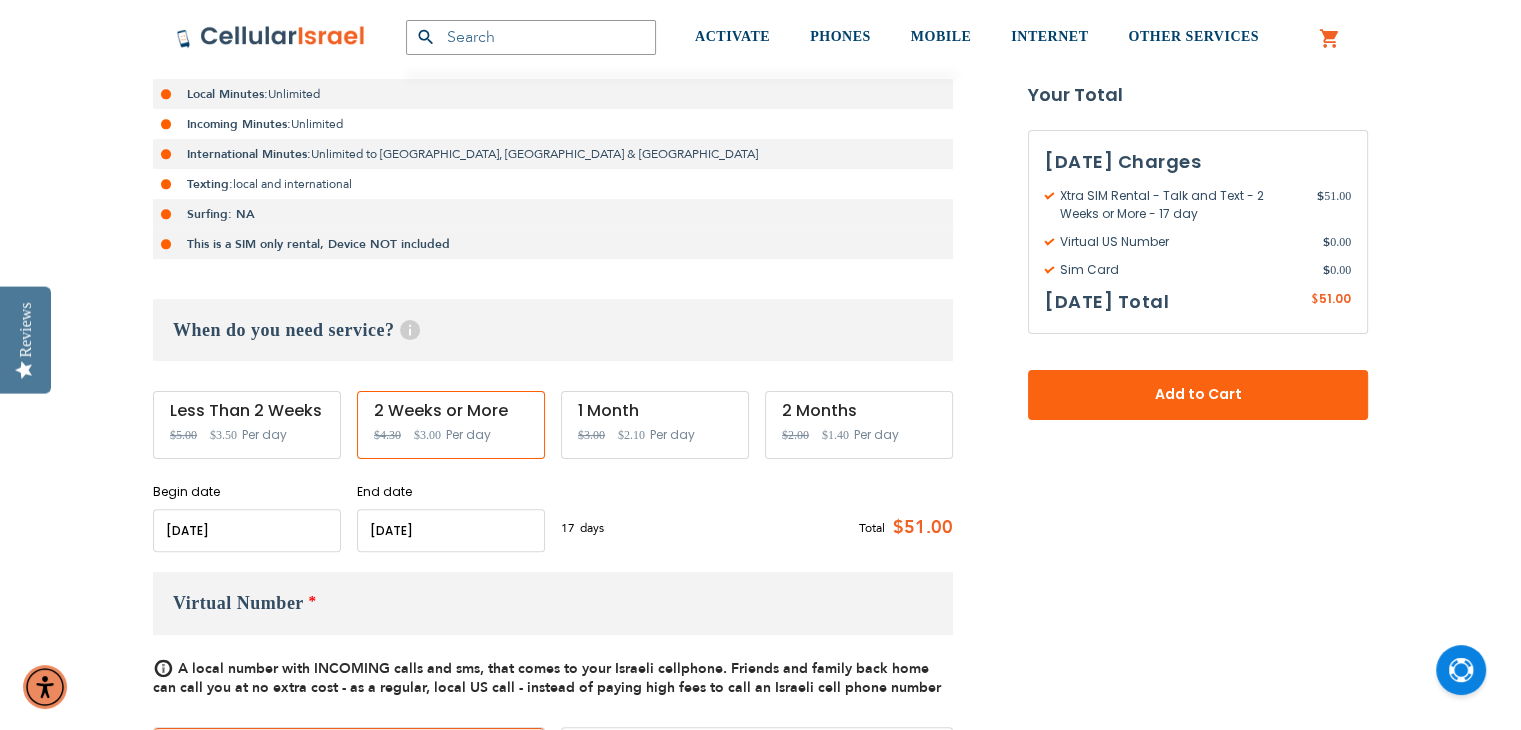 click at bounding box center (451, 530) 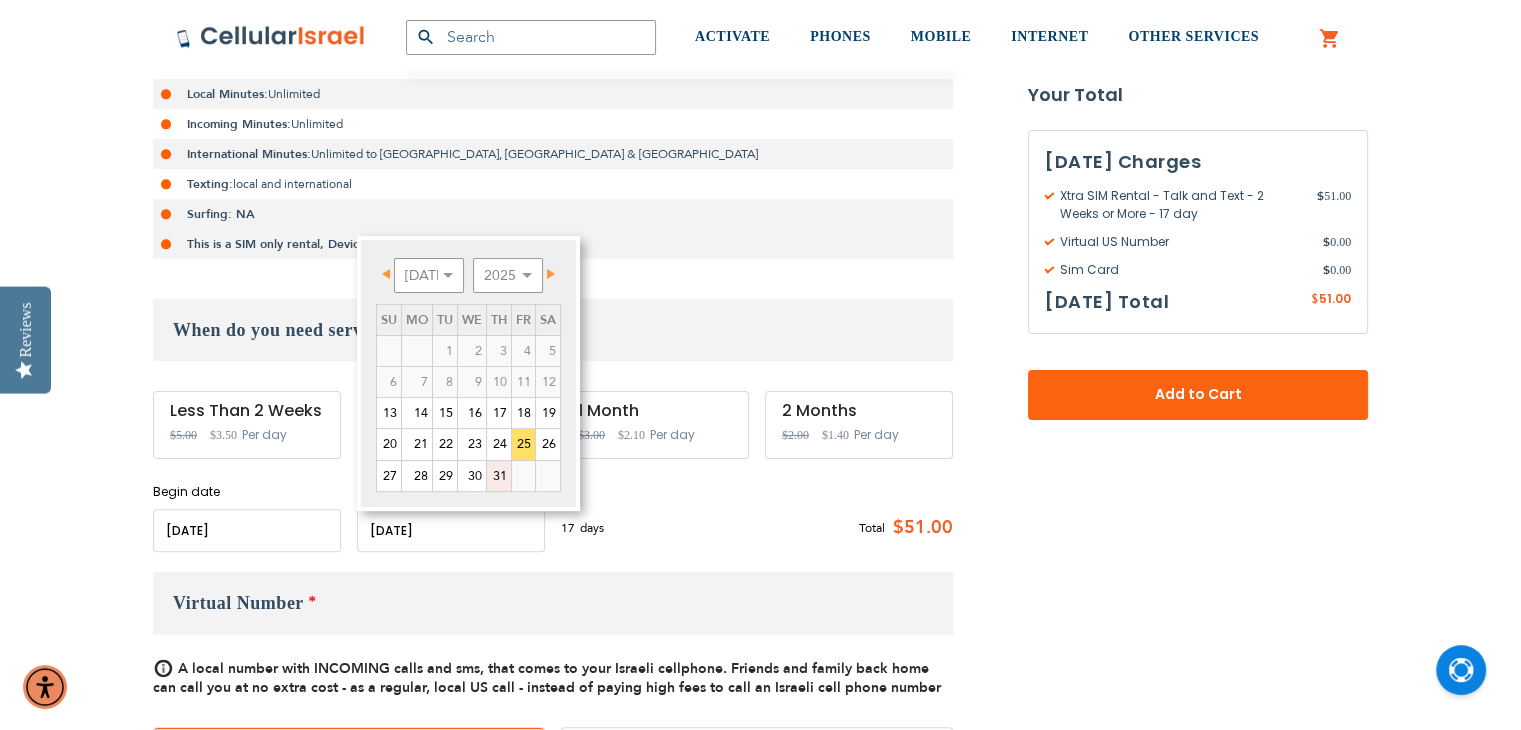 click on "31" at bounding box center (499, 476) 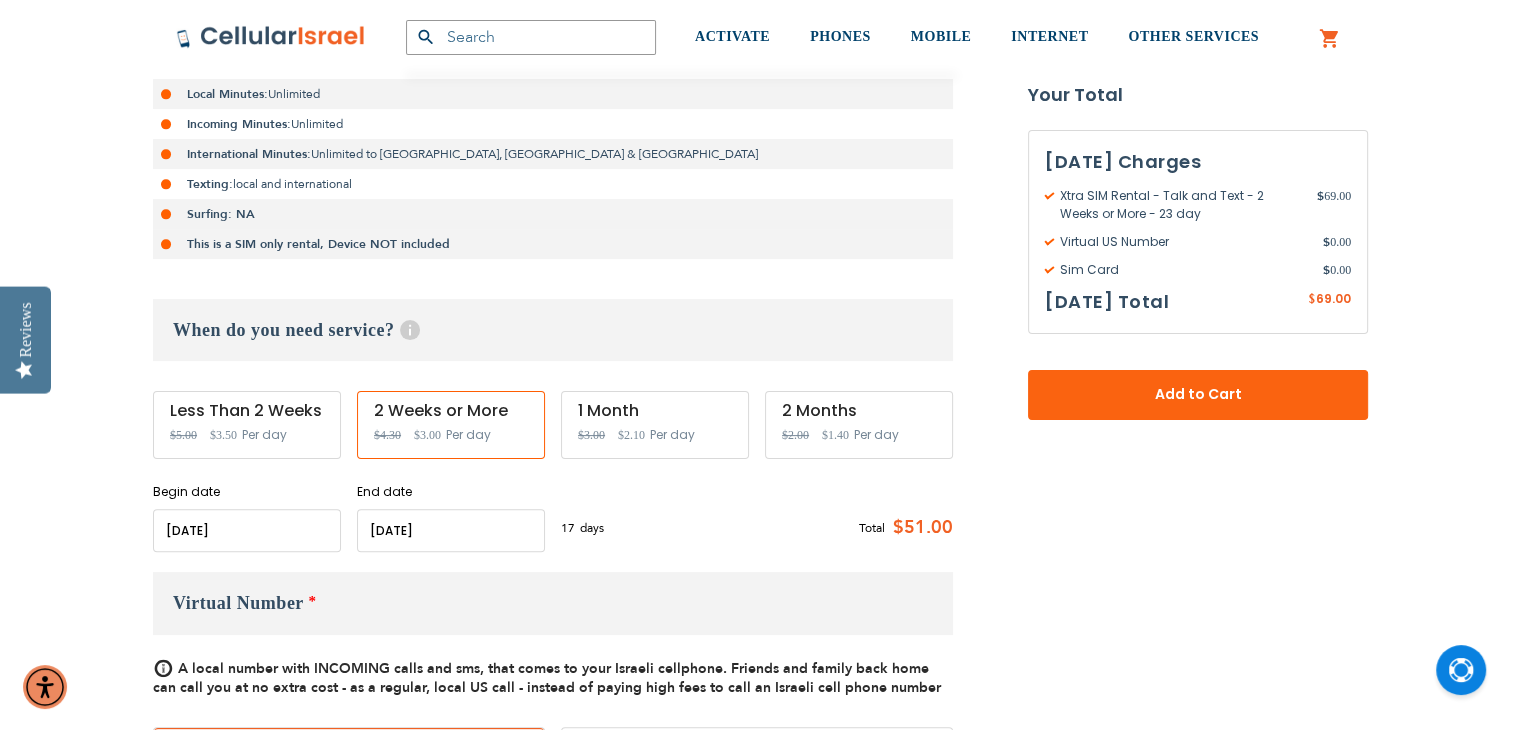 click on "17
days
$3
per day
Total
$51.00" at bounding box center [757, 527] 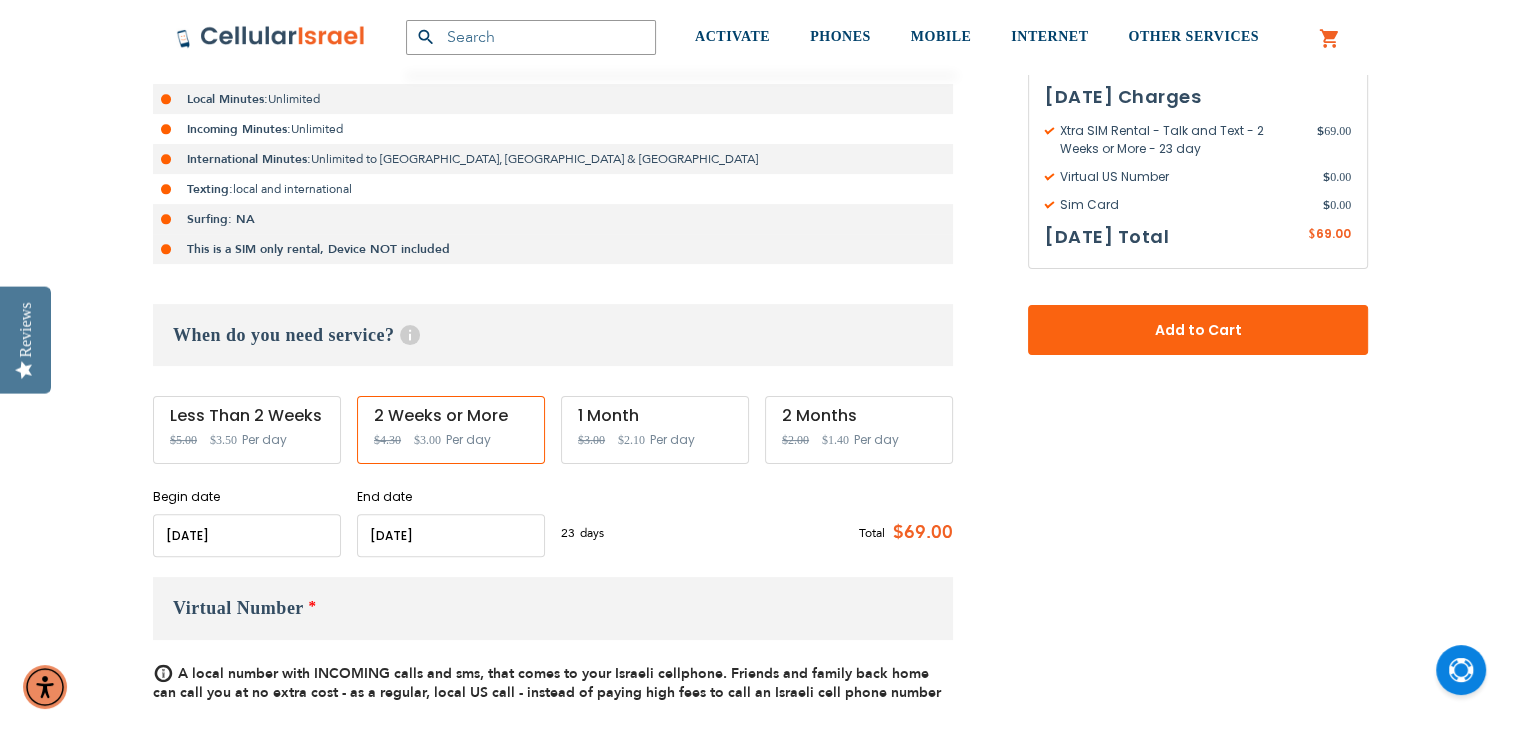 scroll, scrollTop: 511, scrollLeft: 0, axis: vertical 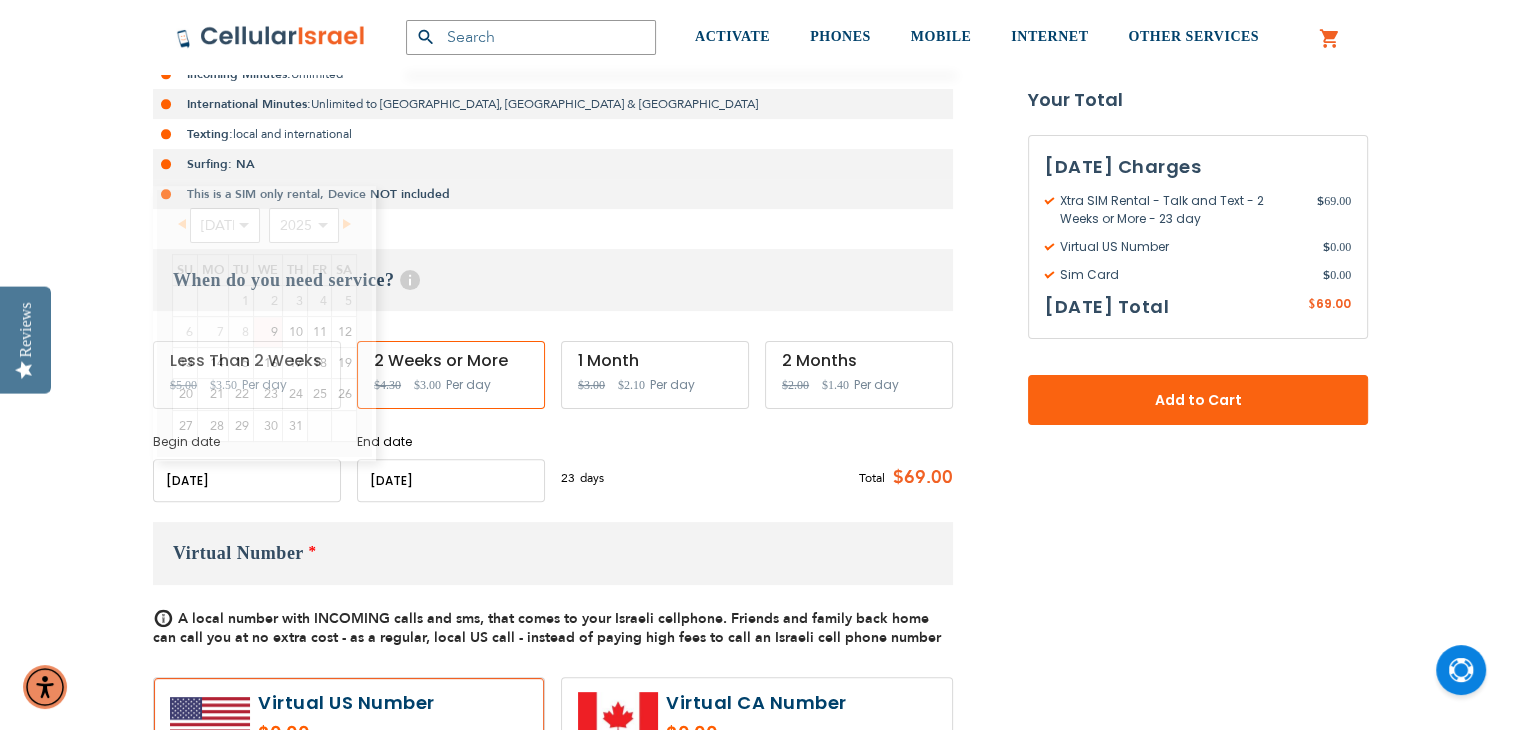 click at bounding box center (247, 480) 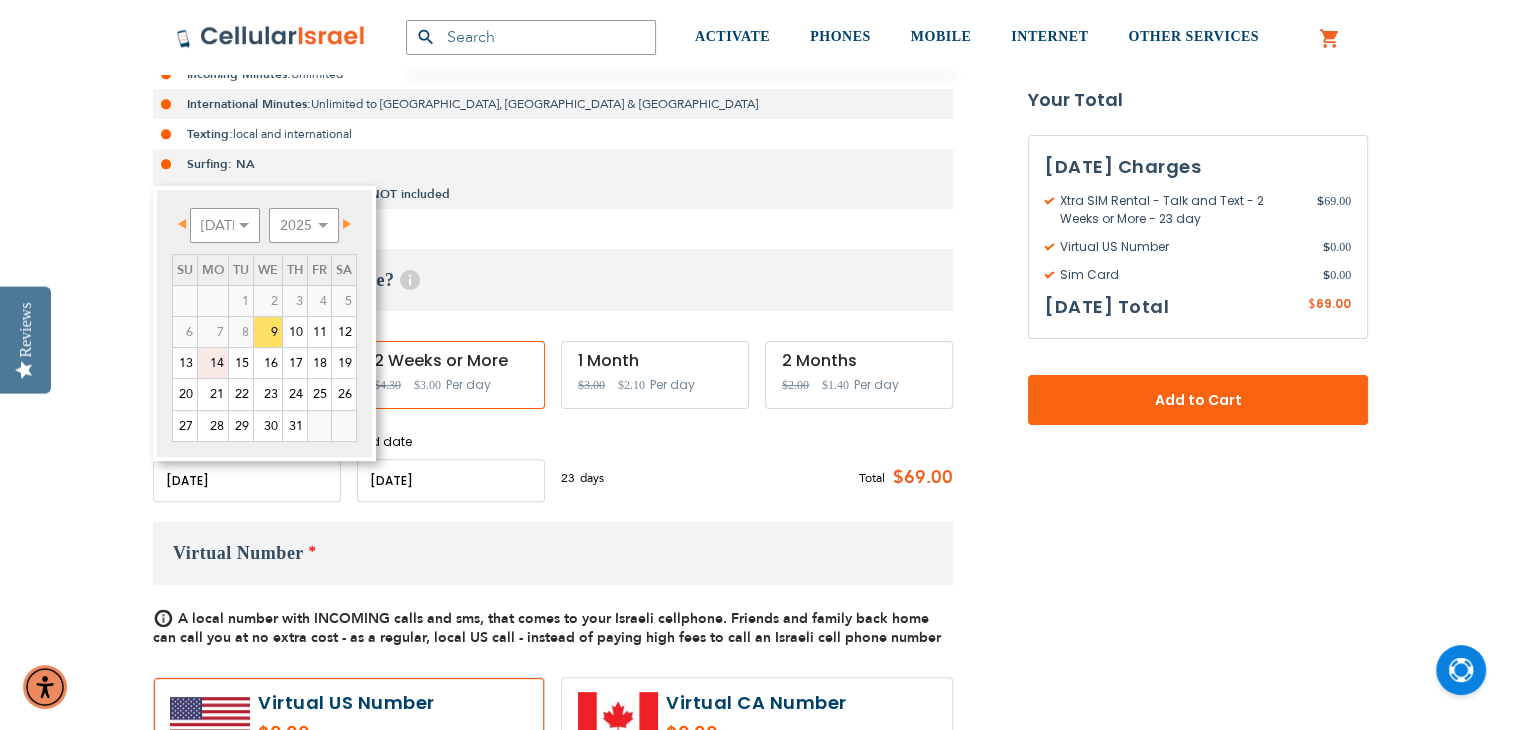 click on "14" at bounding box center (213, 363) 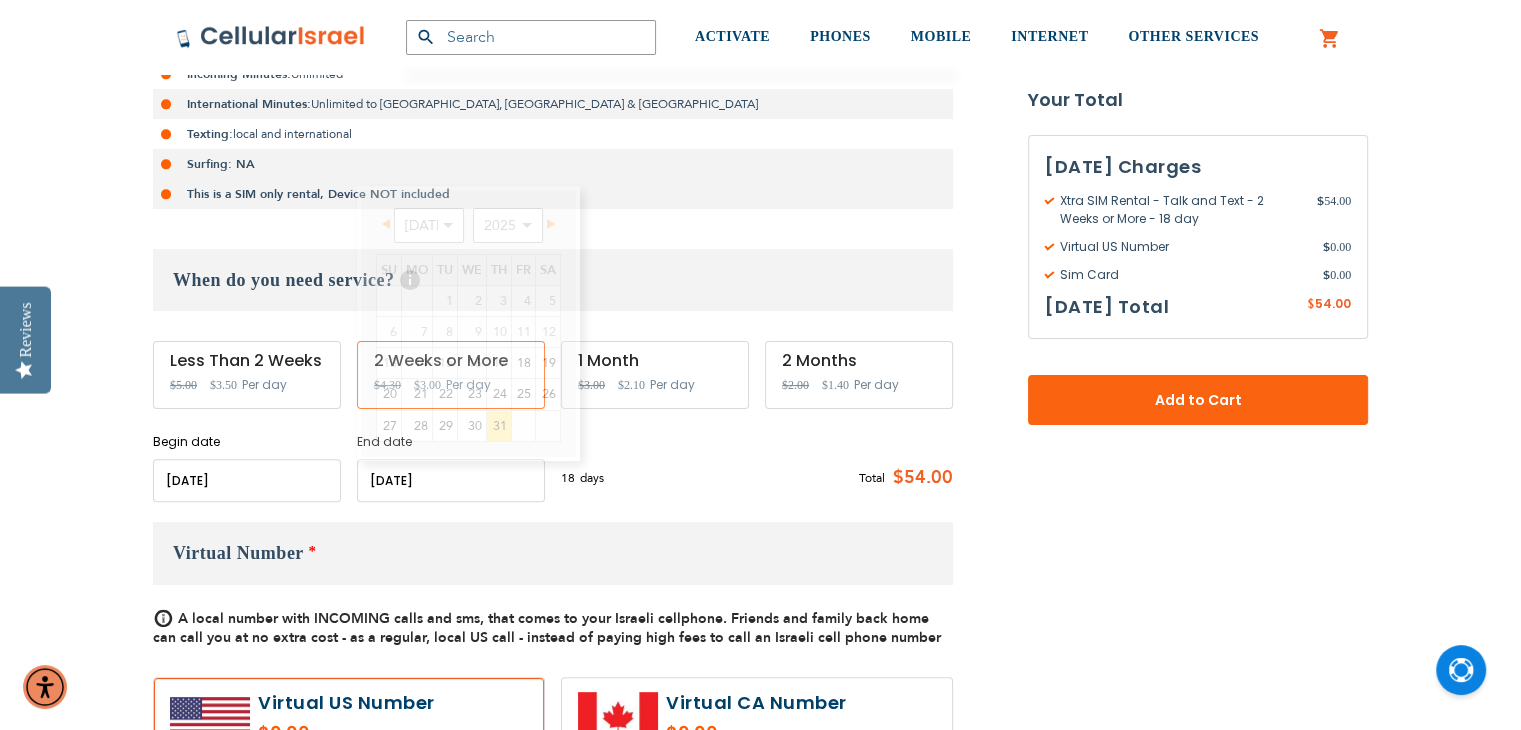 click at bounding box center (451, 480) 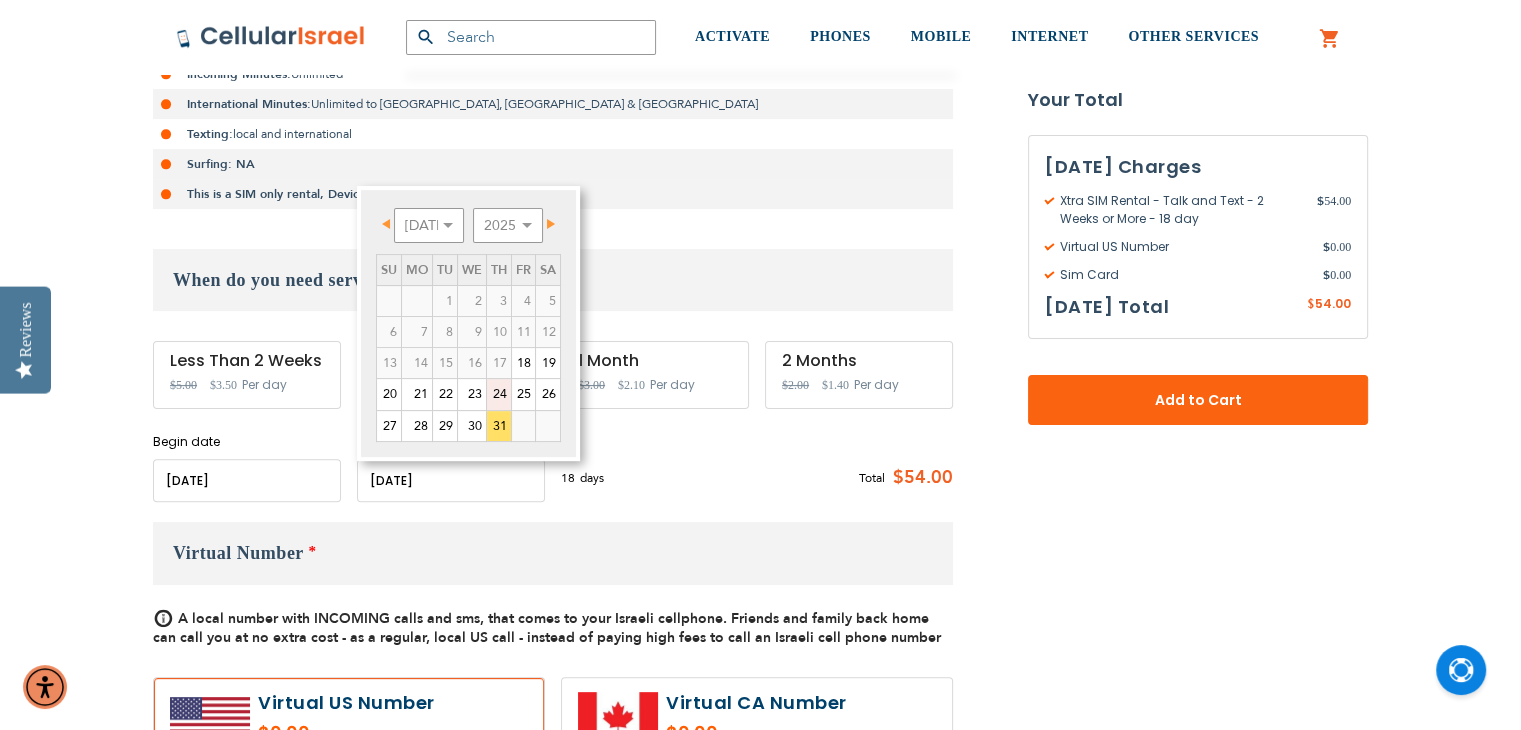 click on "24" at bounding box center (499, 394) 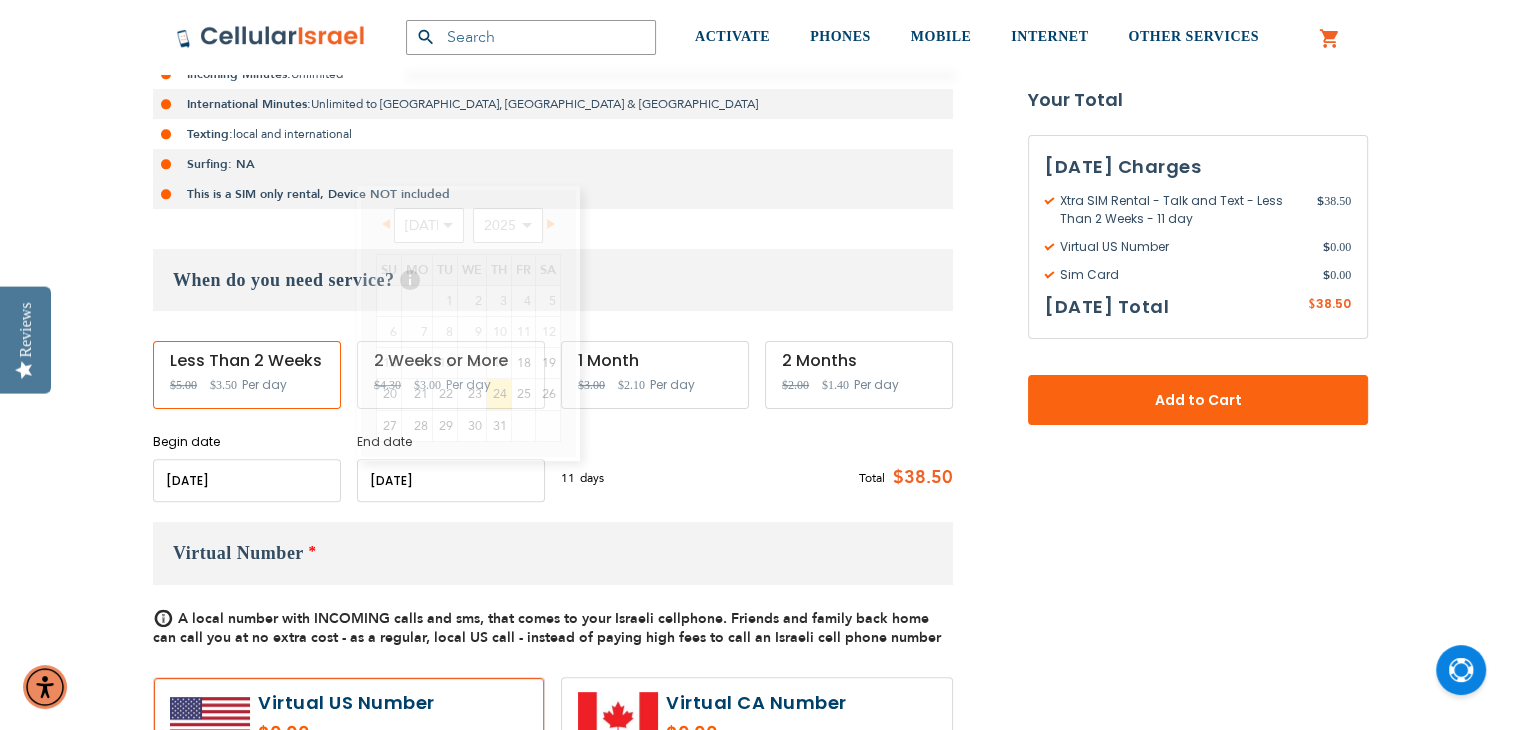 click at bounding box center [451, 480] 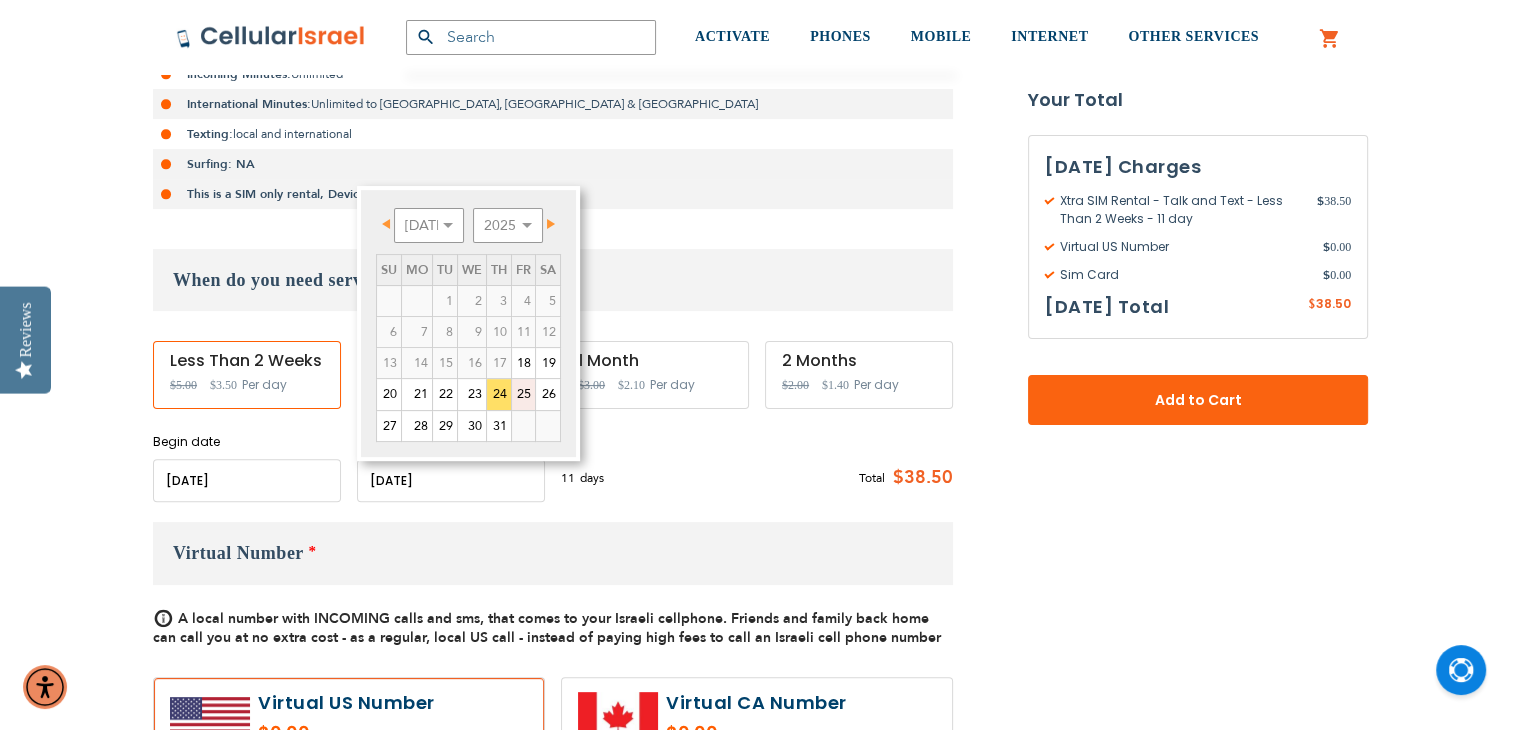 click on "25" at bounding box center (523, 394) 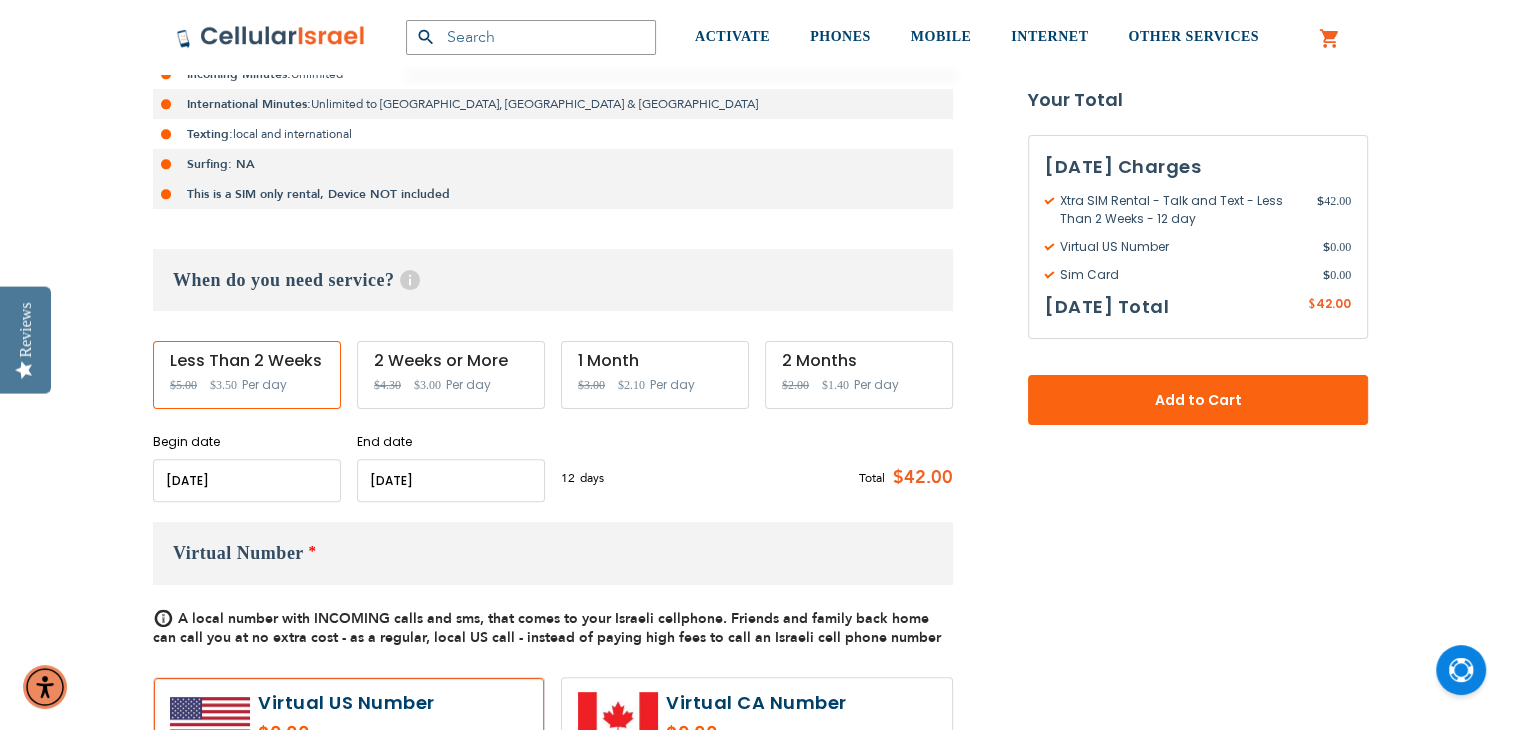 click on "Virtual Number
*" at bounding box center (553, 553) 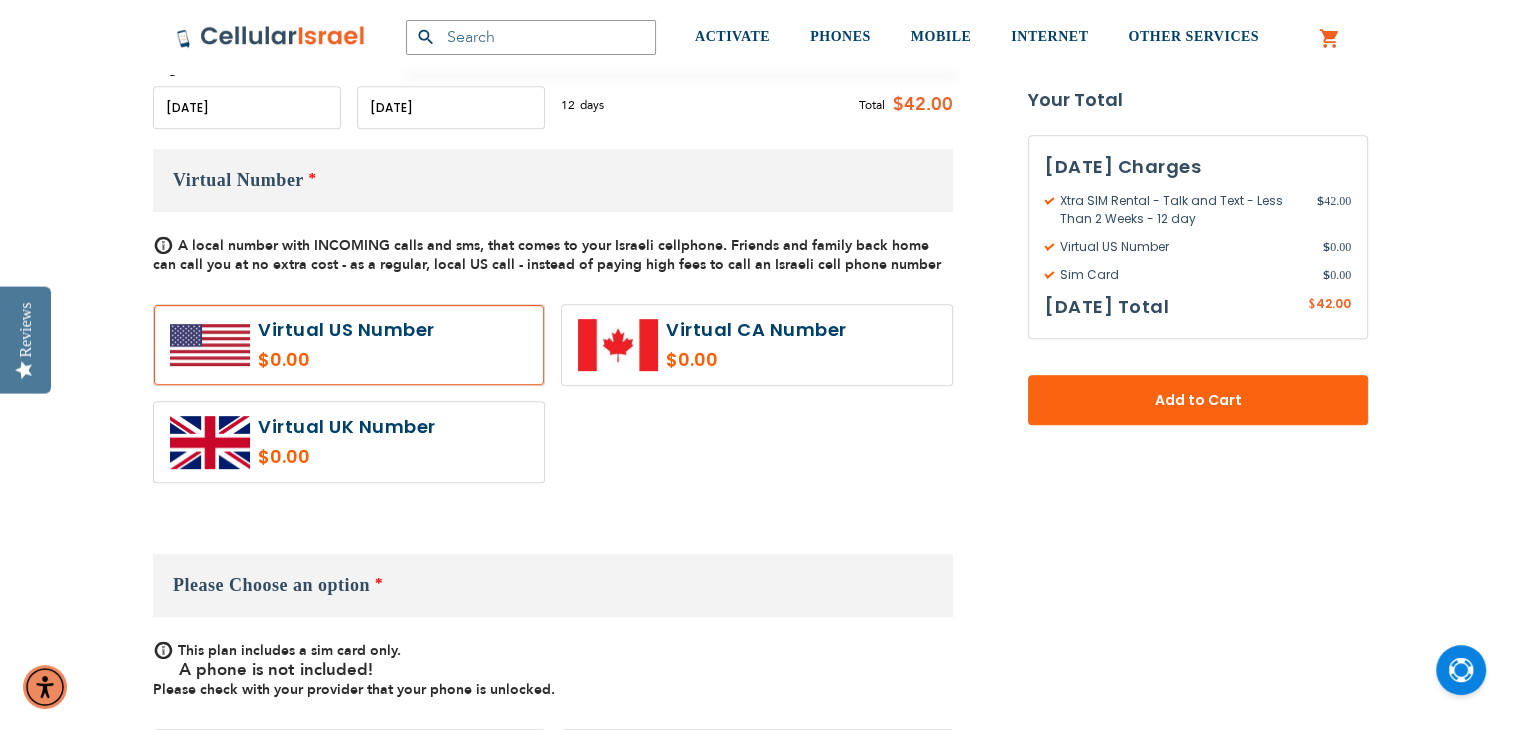 scroll, scrollTop: 887, scrollLeft: 0, axis: vertical 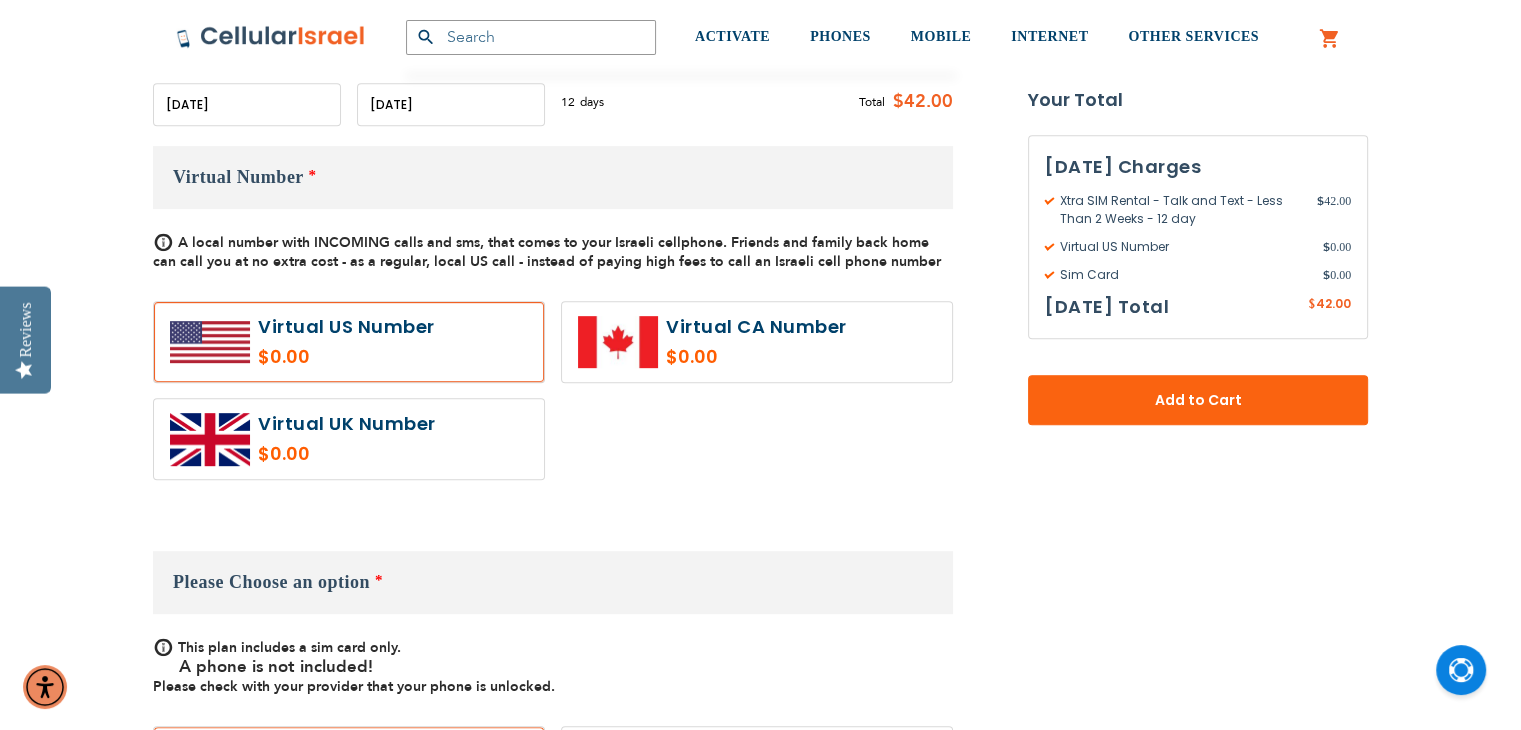 click at bounding box center (349, 342) 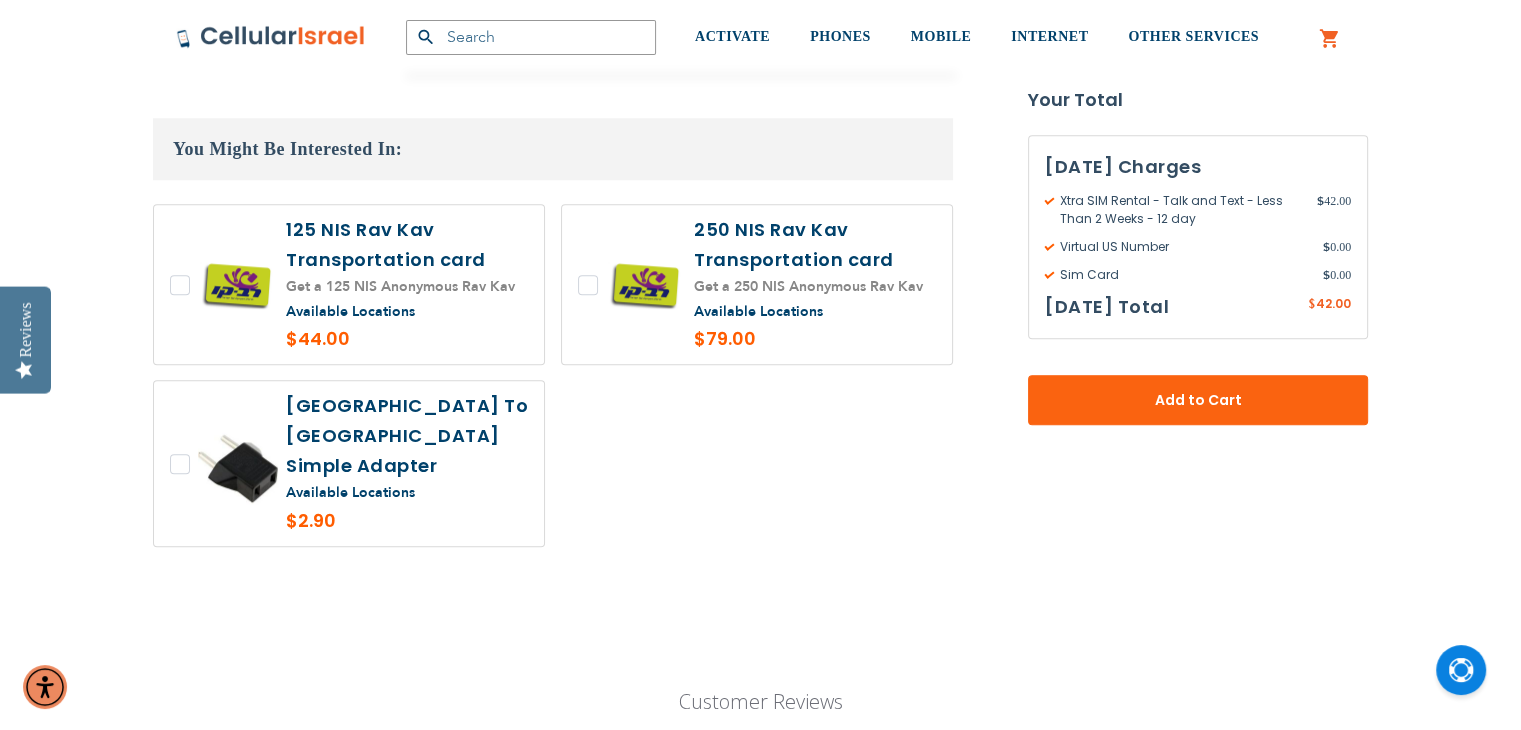 scroll, scrollTop: 1725, scrollLeft: 0, axis: vertical 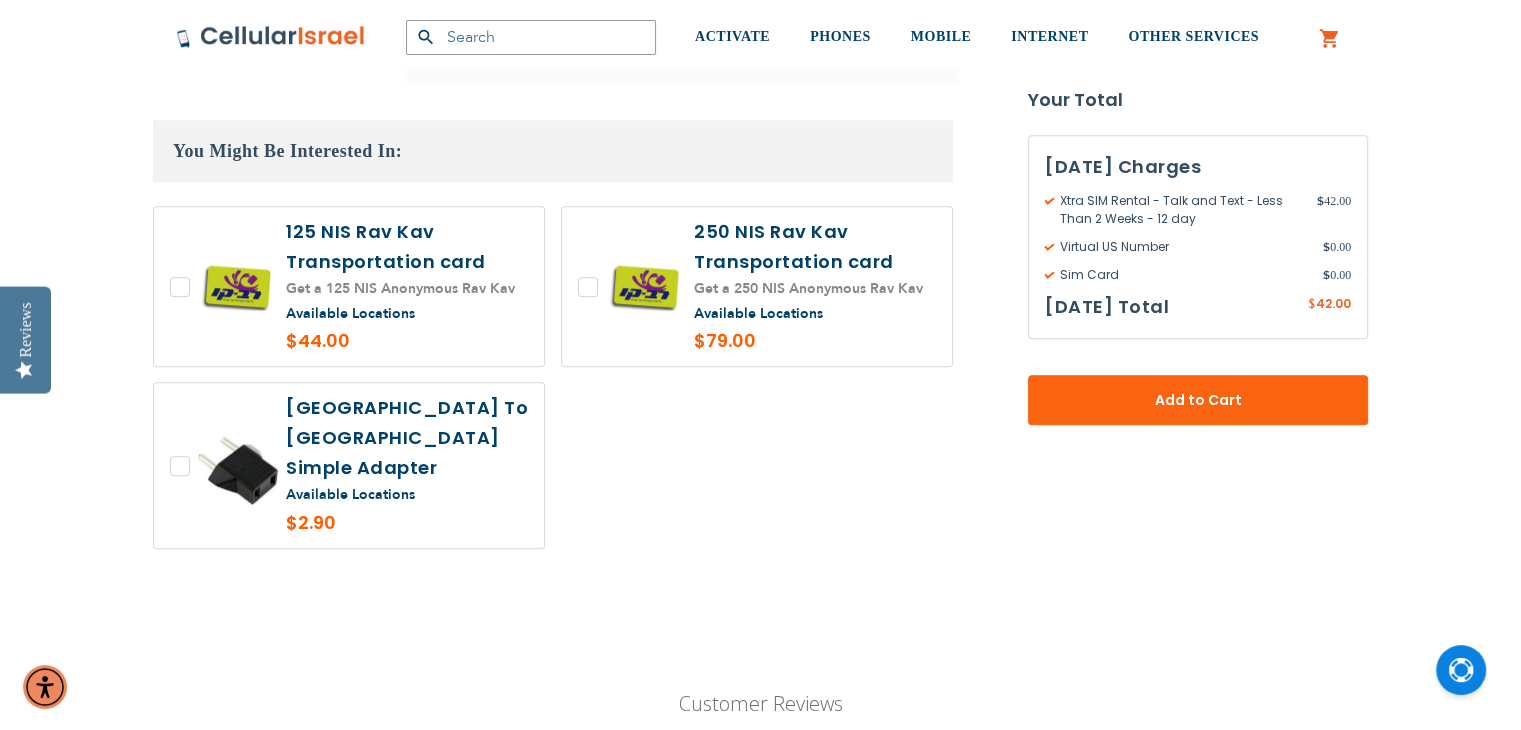 click on "Add to Cart" at bounding box center (1198, 400) 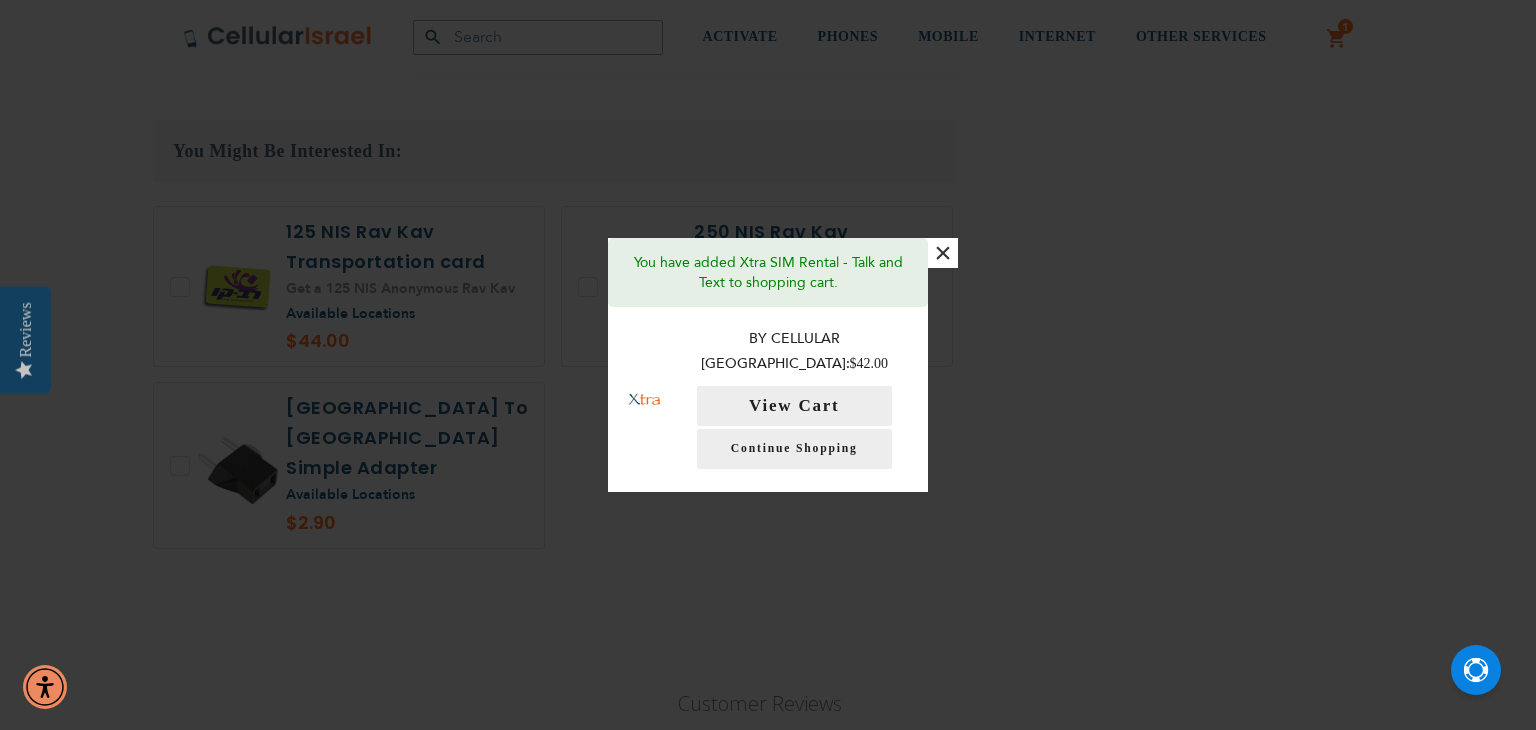 click on "×" at bounding box center (943, 253) 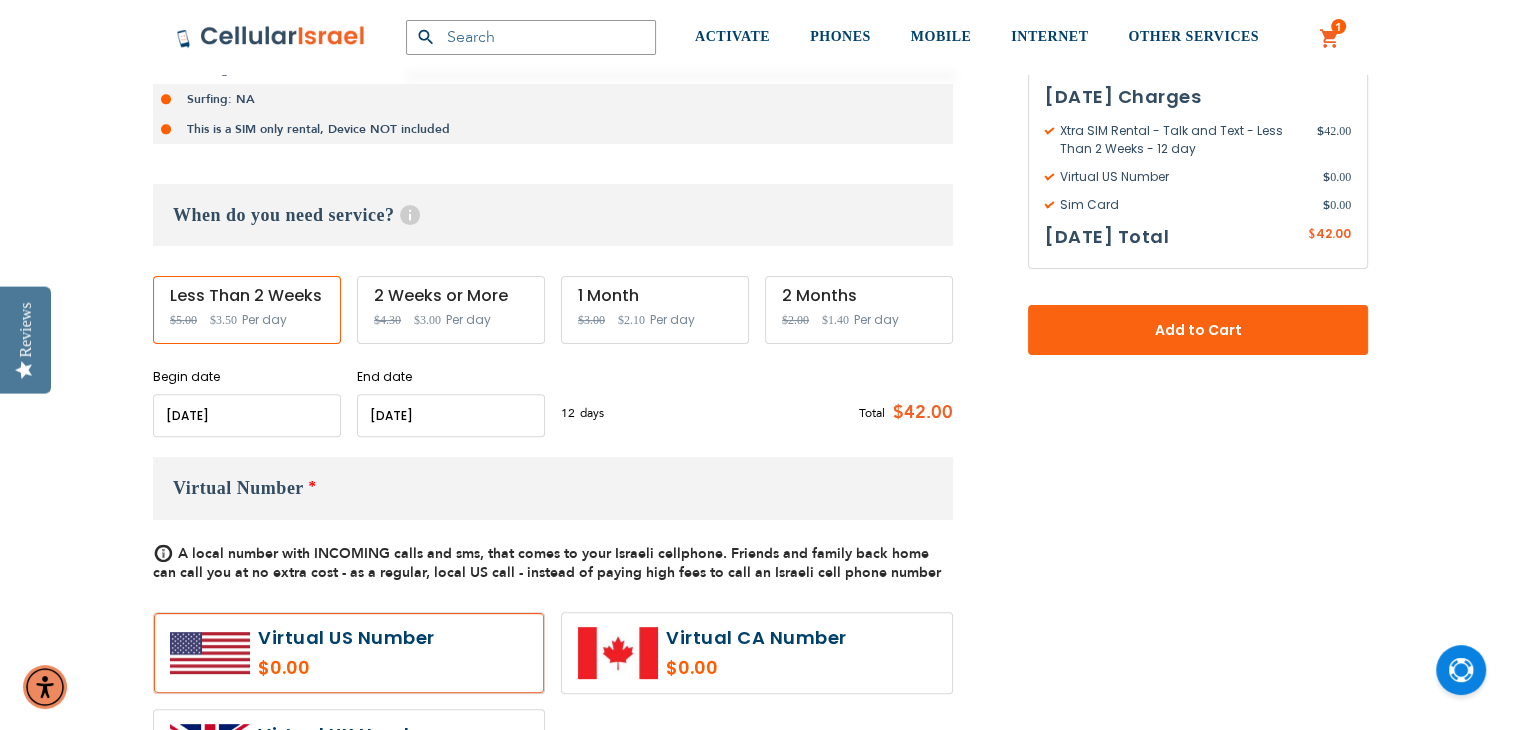 scroll, scrollTop: 0, scrollLeft: 0, axis: both 